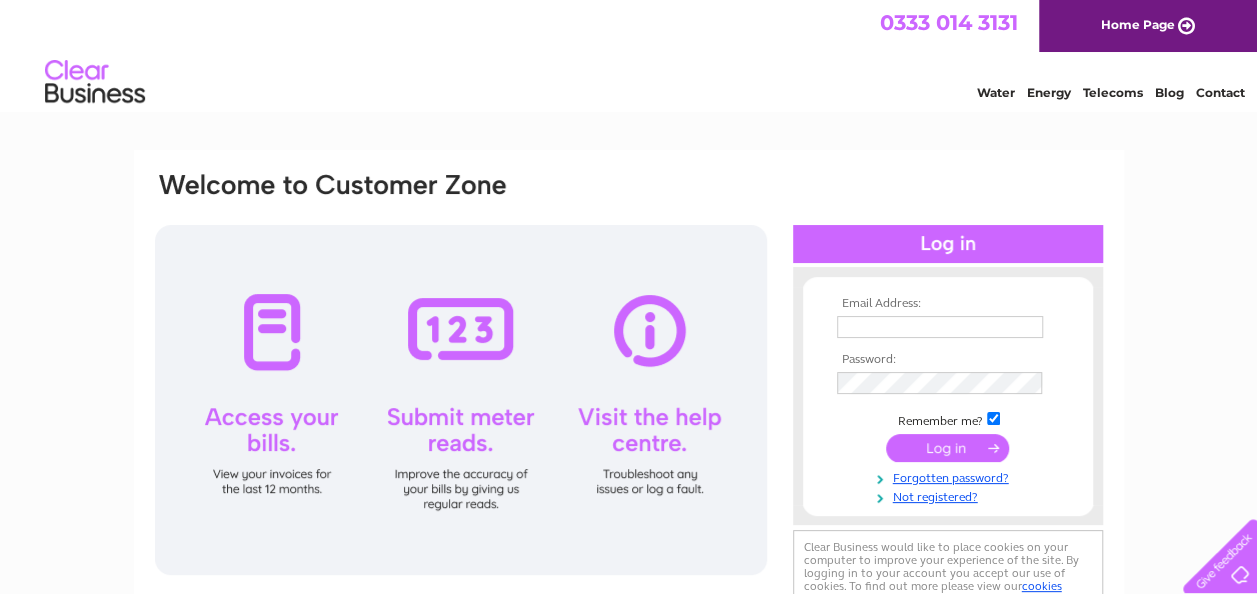 scroll, scrollTop: 0, scrollLeft: 0, axis: both 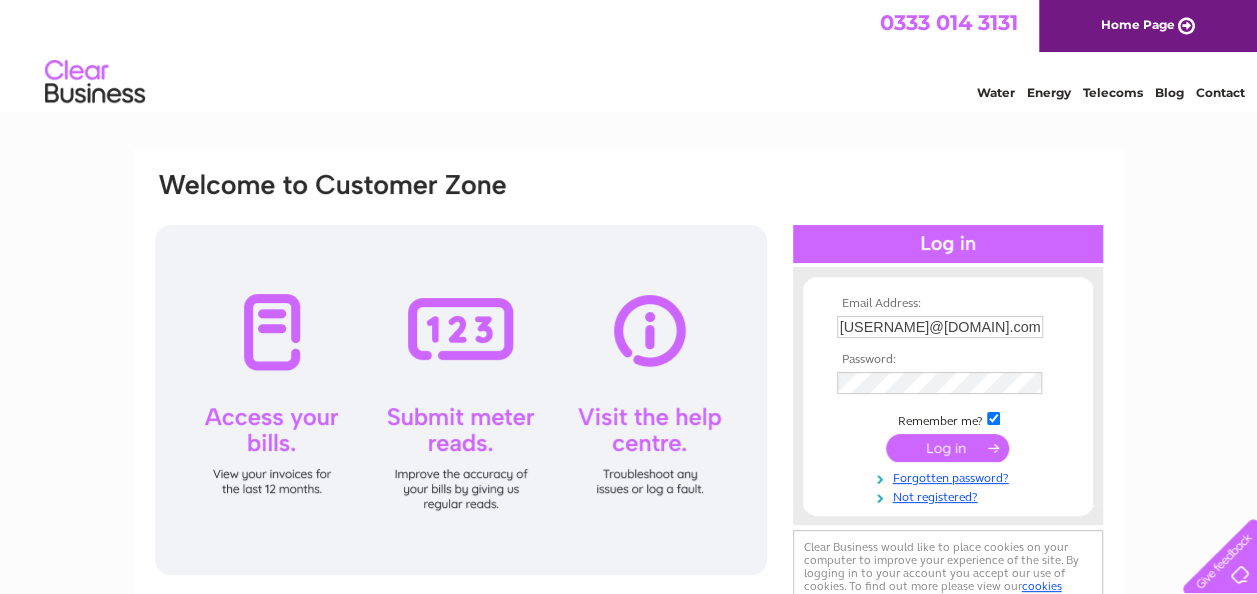 click at bounding box center (947, 448) 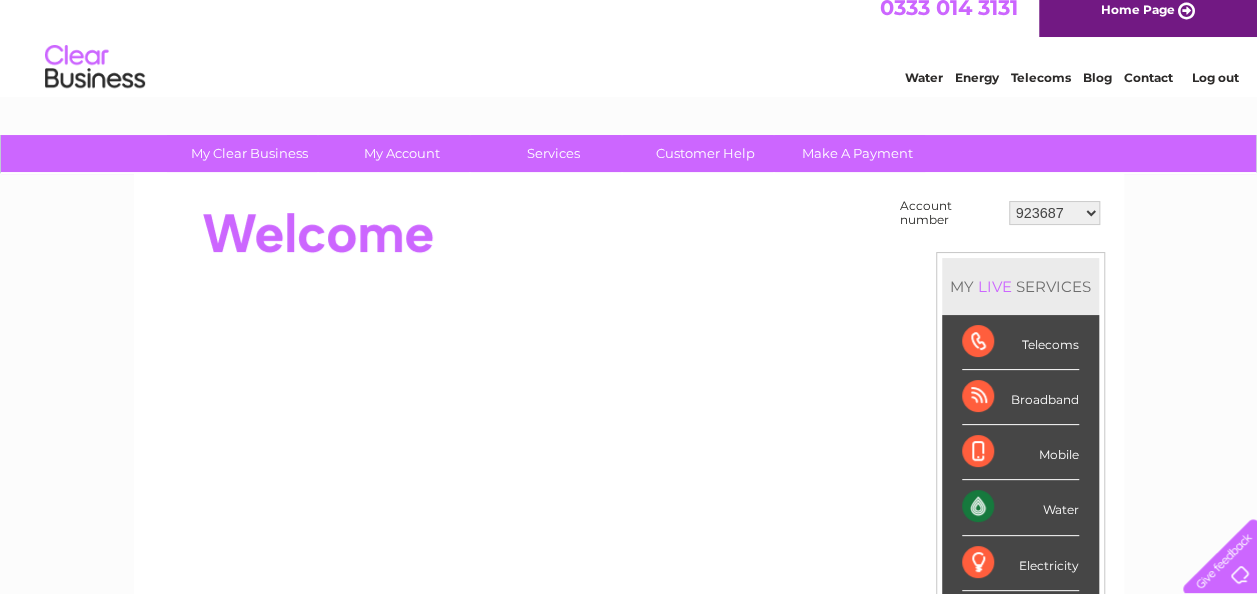 scroll, scrollTop: 0, scrollLeft: 0, axis: both 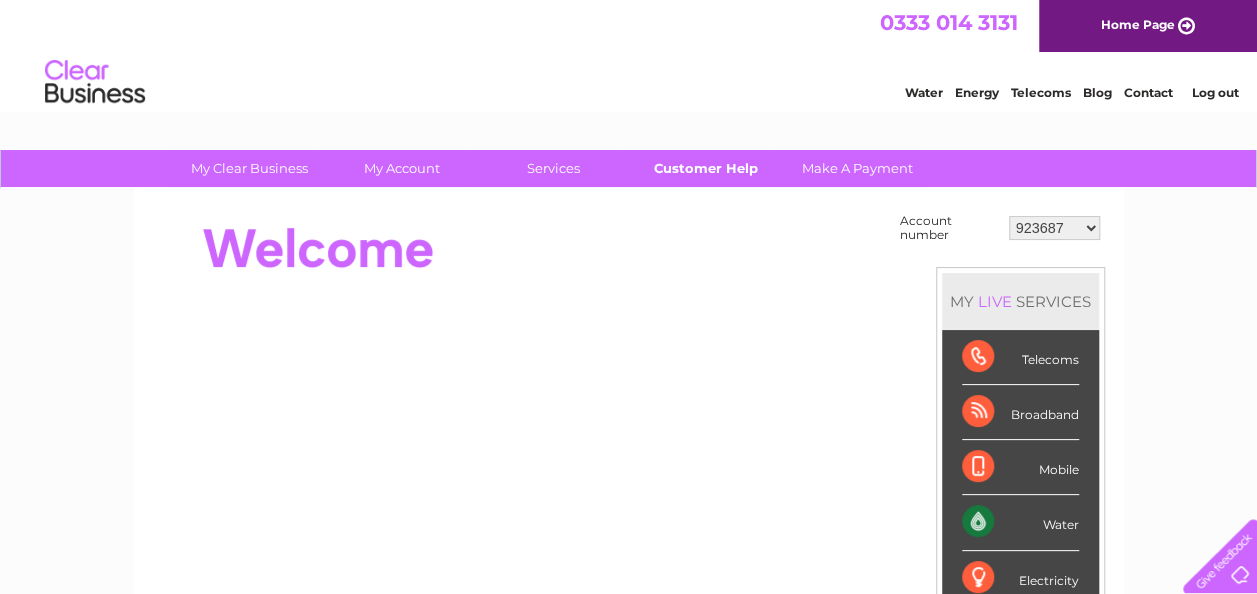 click on "Customer Help" at bounding box center [705, 168] 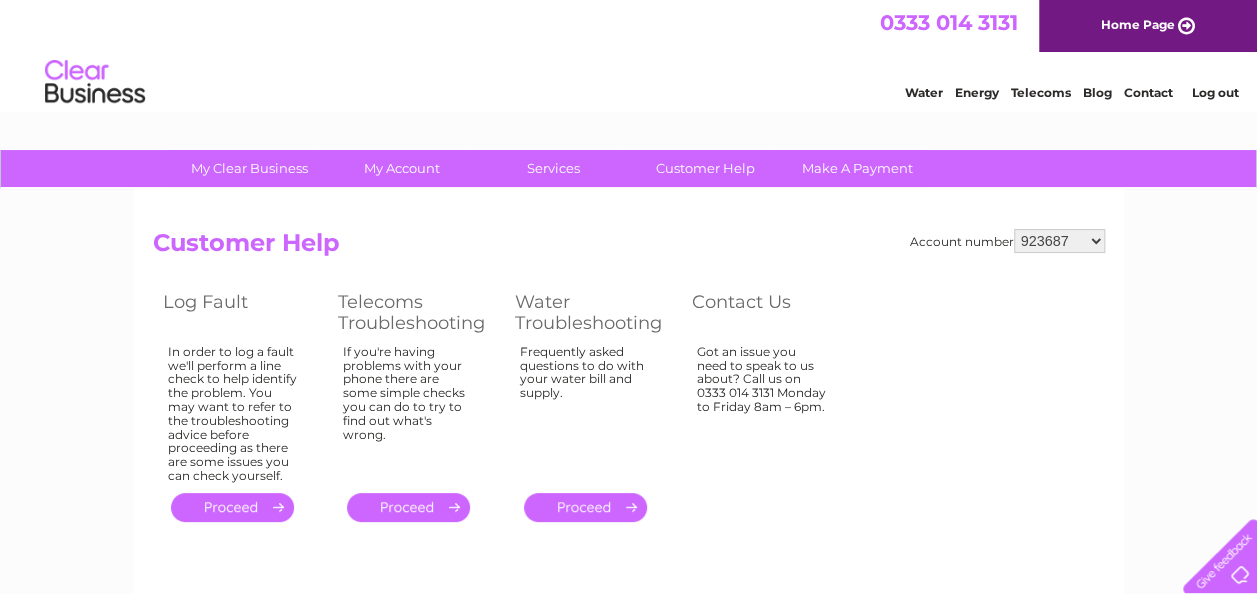 scroll, scrollTop: 0, scrollLeft: 0, axis: both 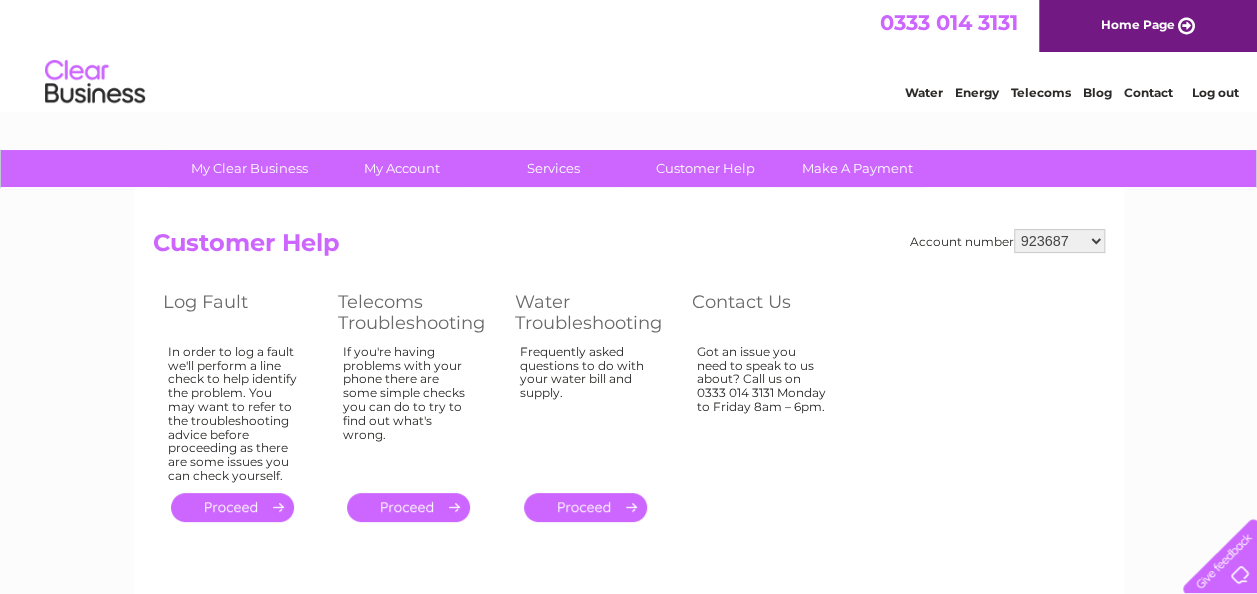 click on "." at bounding box center (232, 507) 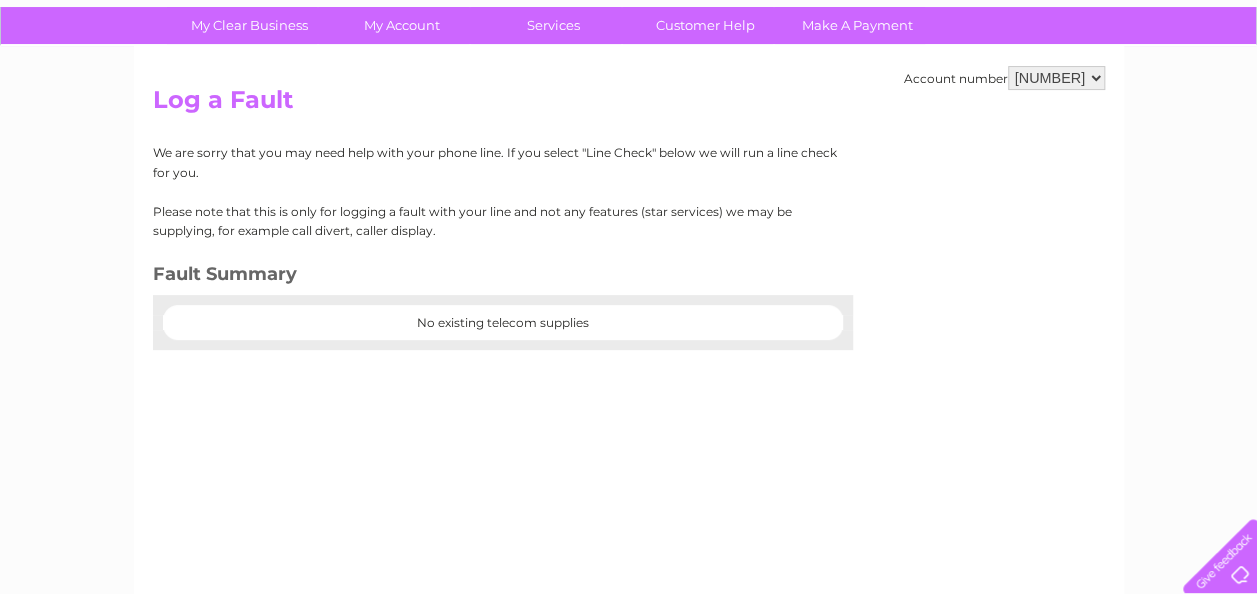 scroll, scrollTop: 100, scrollLeft: 0, axis: vertical 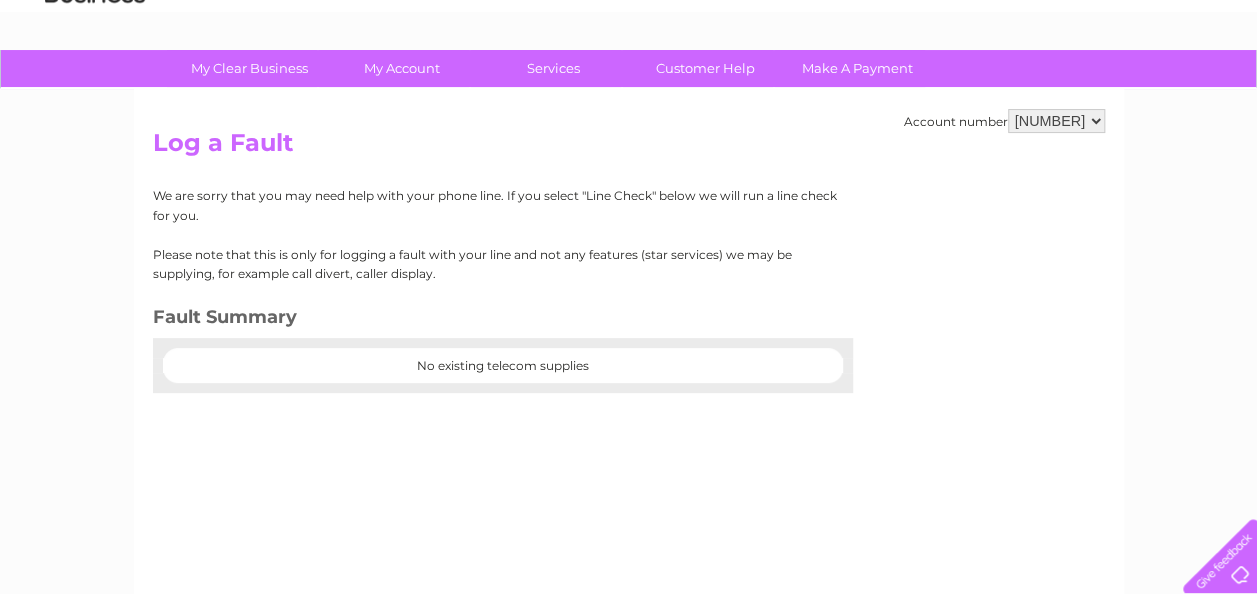 click on "[NUMBER]
[NUMBER]
[NUMBER]
[NUMBER]
[NUMBER]" at bounding box center [1056, 121] 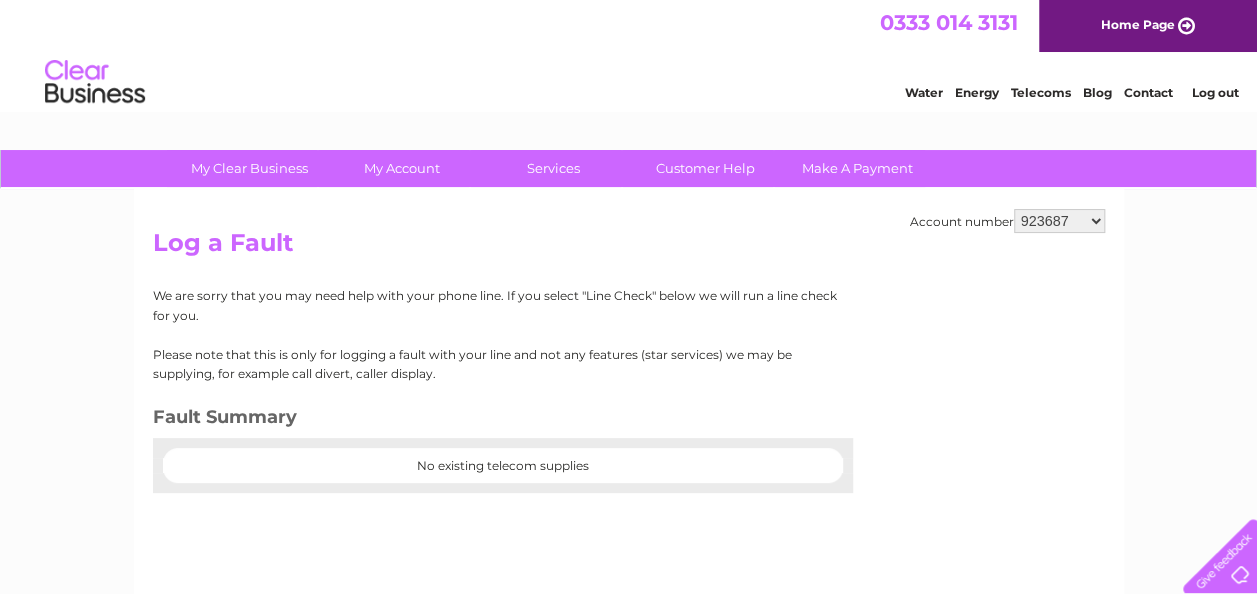 scroll, scrollTop: 0, scrollLeft: 0, axis: both 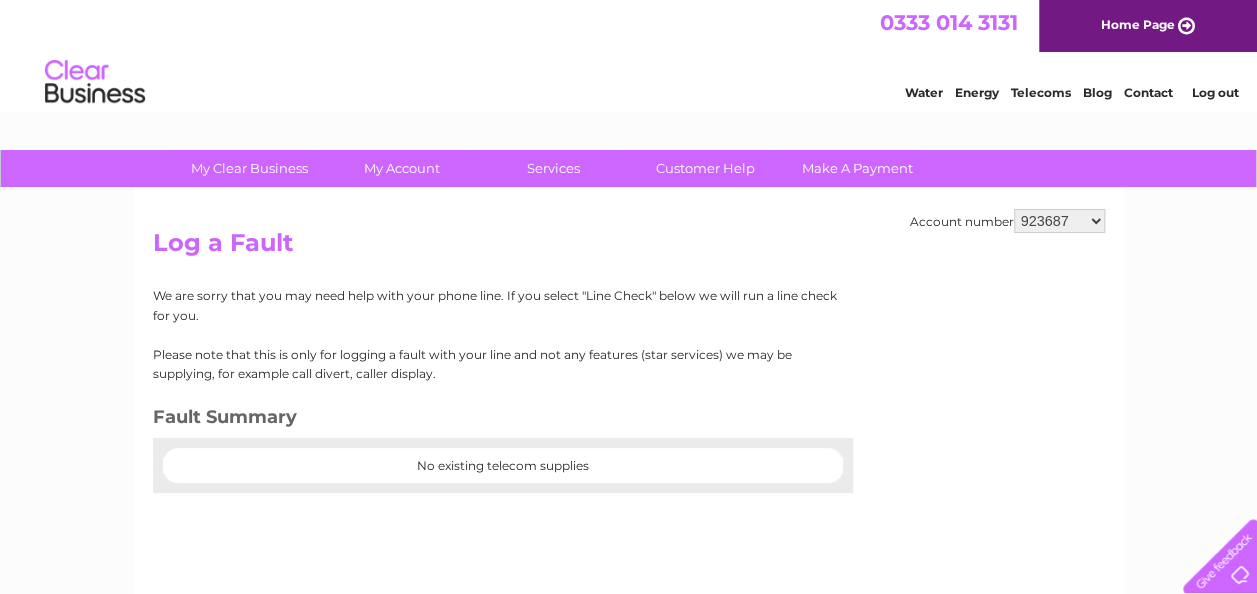 select on "30321768" 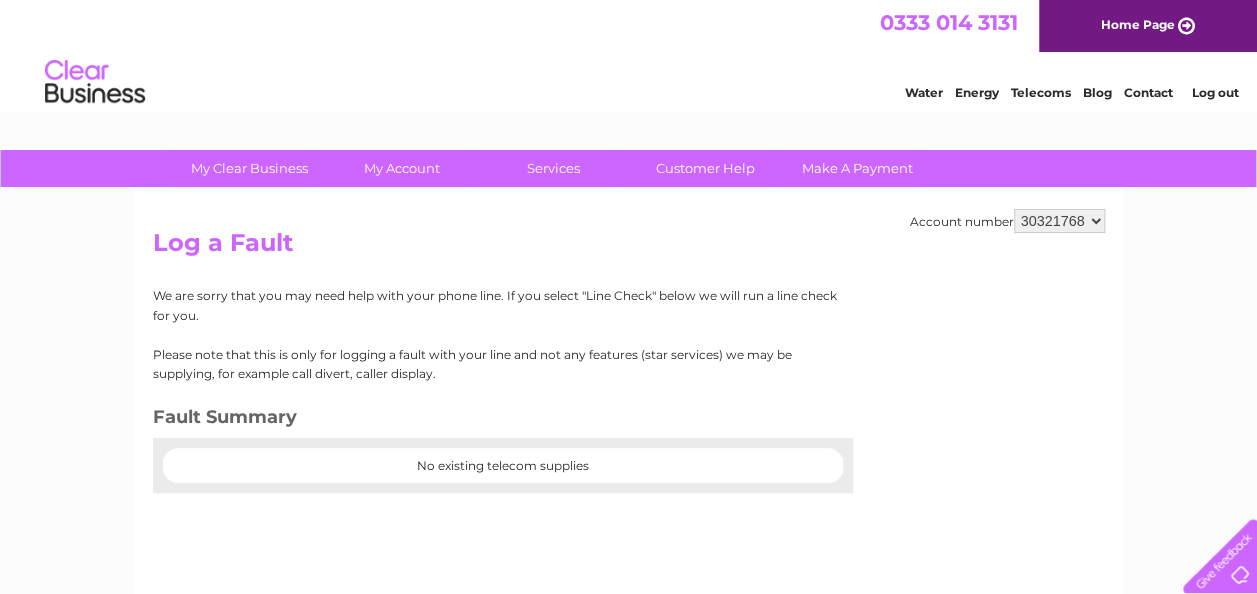click on "923687
30321767
30321768
30321769
30321770" at bounding box center (1059, 221) 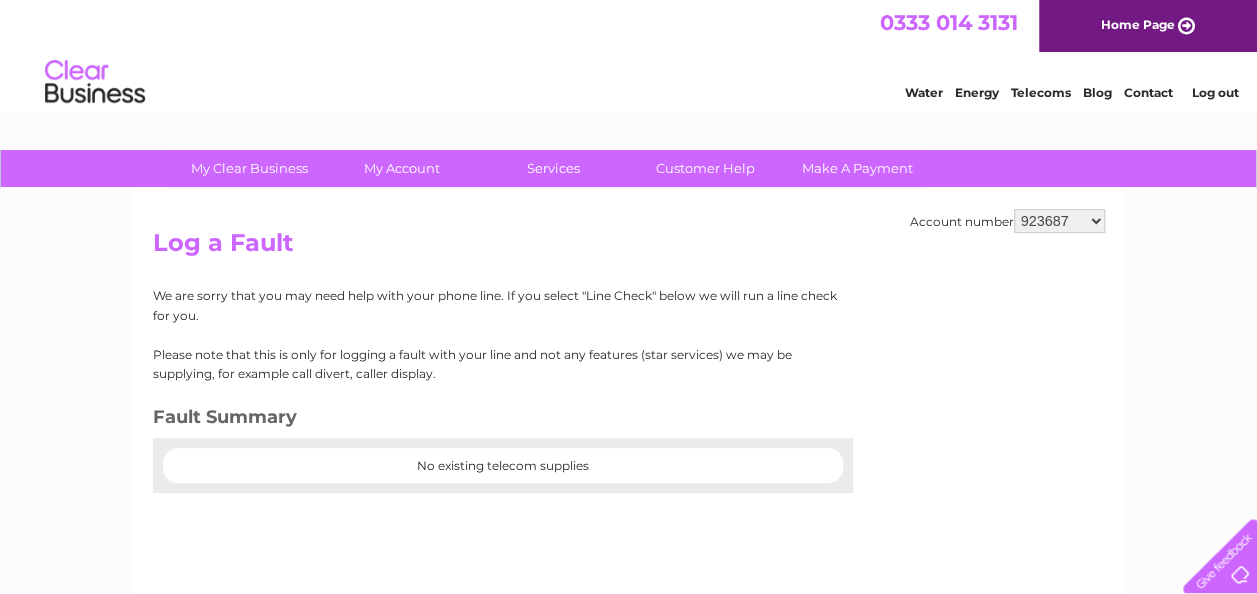 scroll, scrollTop: 0, scrollLeft: 0, axis: both 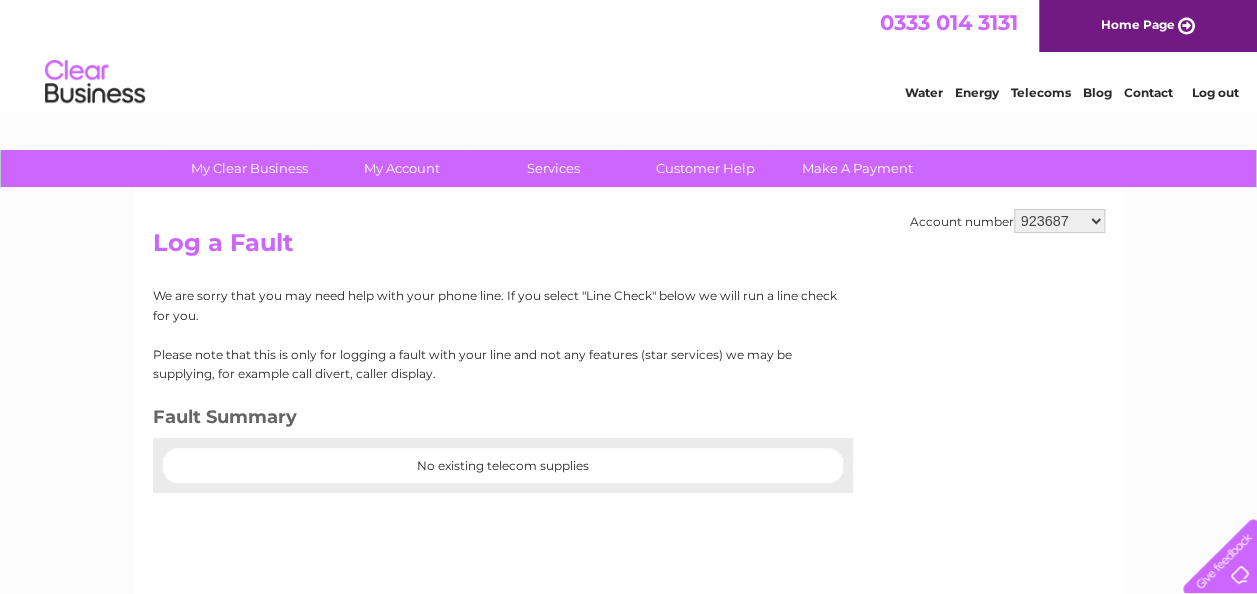 click on "923687
30321767
30321768
30321769
30321770" at bounding box center [1059, 221] 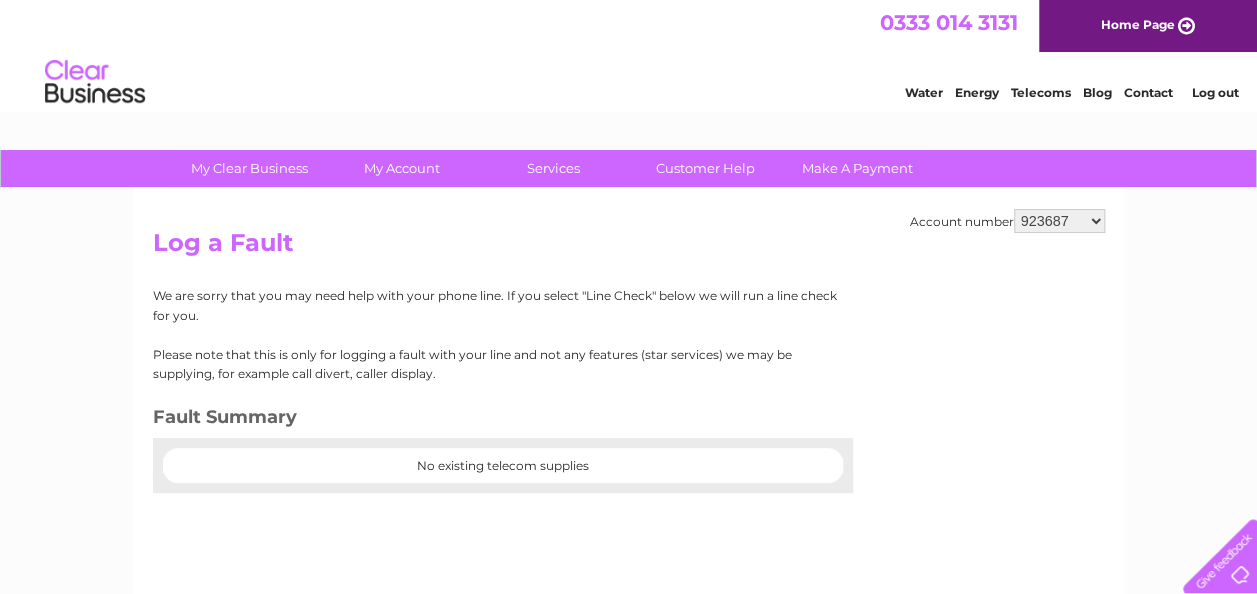 select on "30321769" 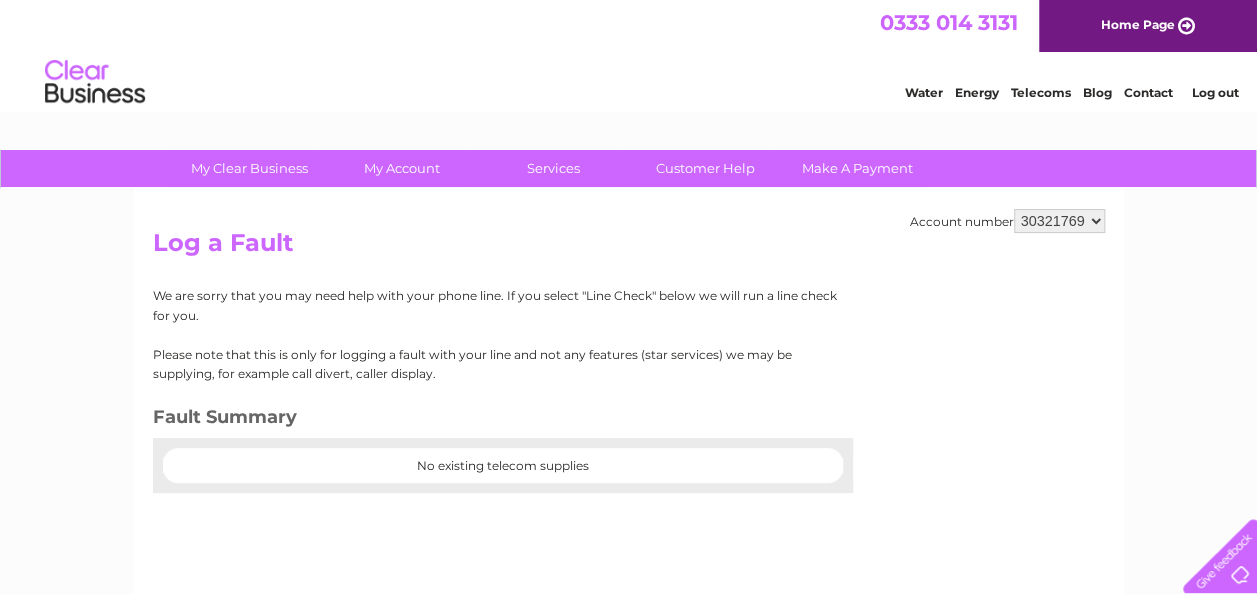click on "923687
30321767
30321768
30321769
30321770" at bounding box center [1059, 221] 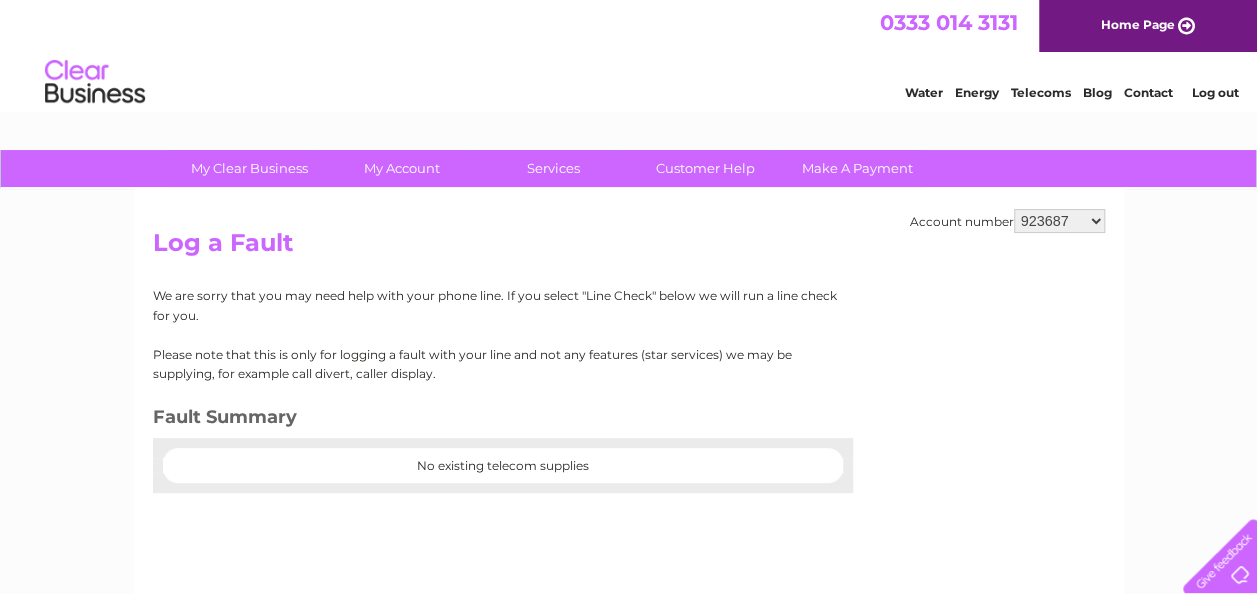 scroll, scrollTop: 0, scrollLeft: 0, axis: both 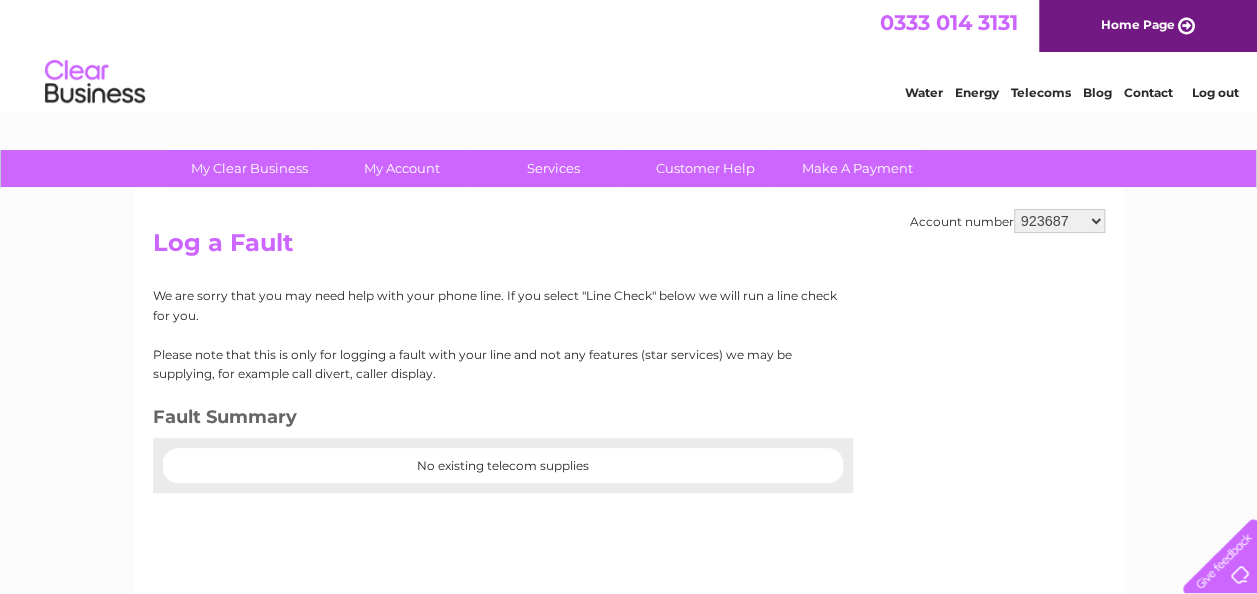 click on "923687
30321767
30321768
30321769
30321770" at bounding box center (1059, 221) 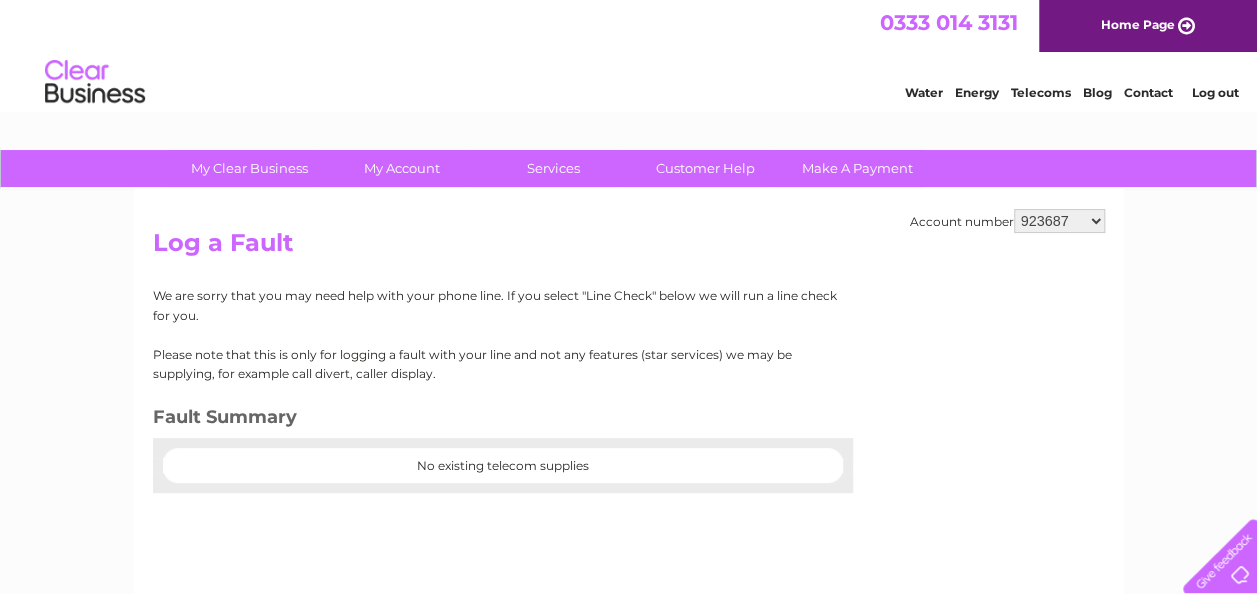 click on "Telecoms" at bounding box center (1041, 92) 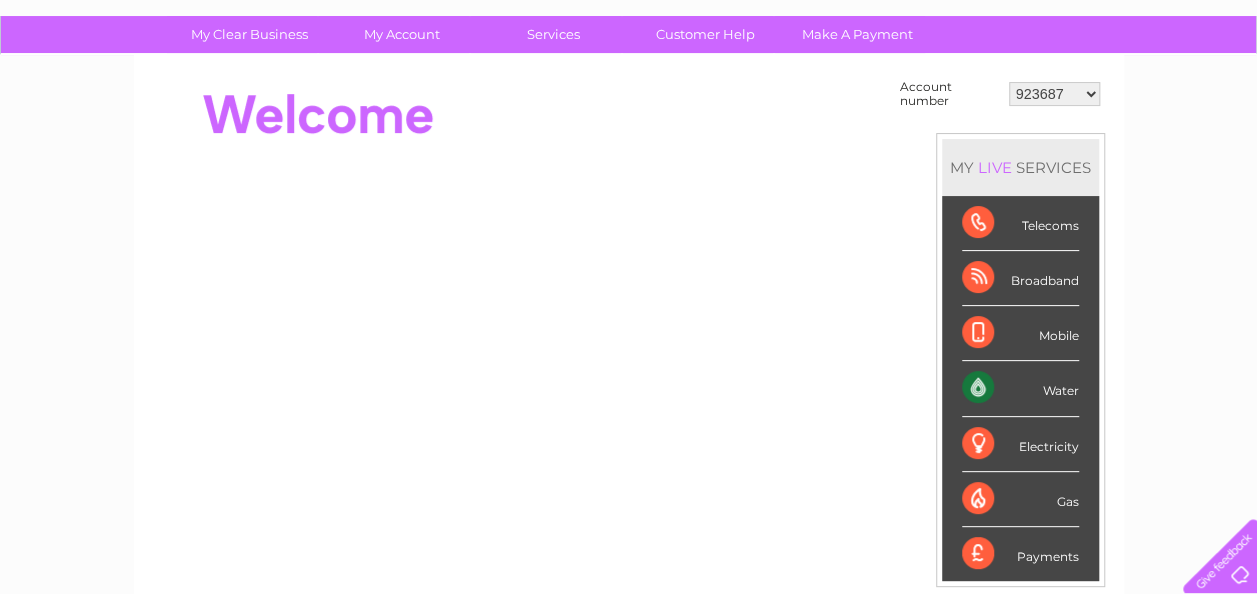 scroll, scrollTop: 0, scrollLeft: 0, axis: both 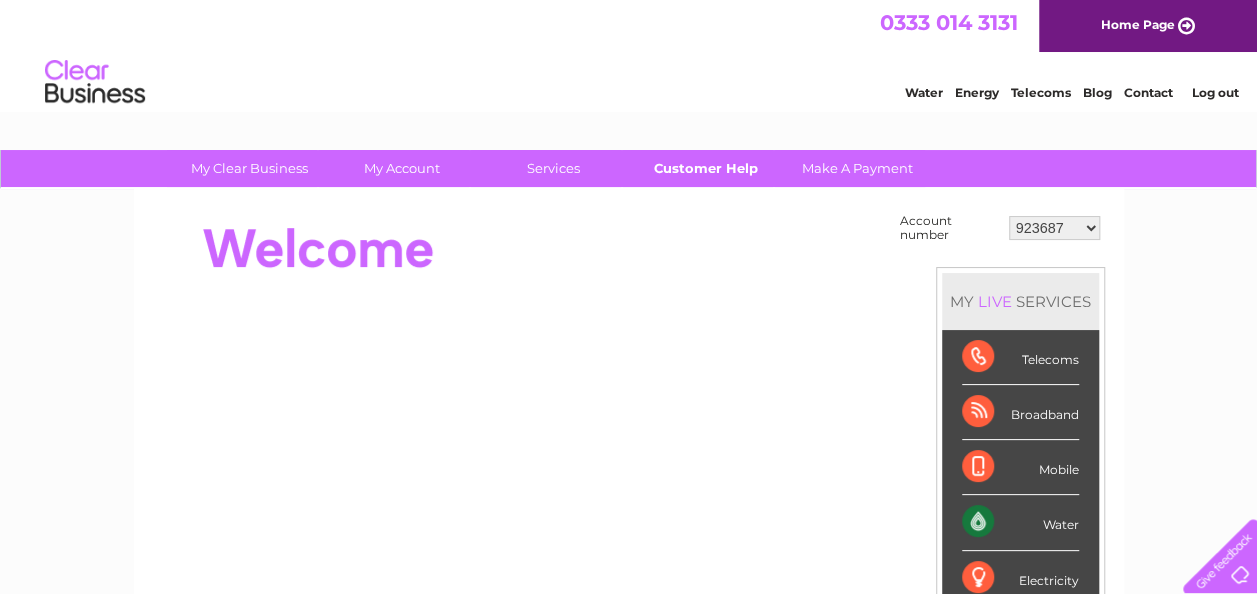 click on "Customer Help" at bounding box center (705, 168) 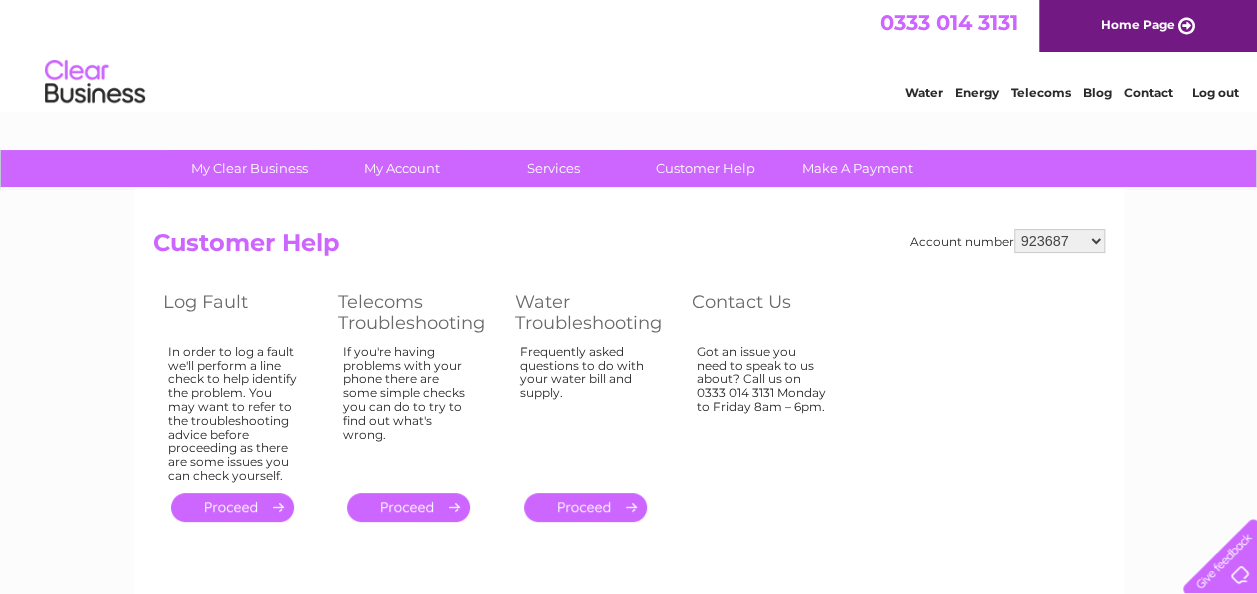 scroll, scrollTop: 0, scrollLeft: 0, axis: both 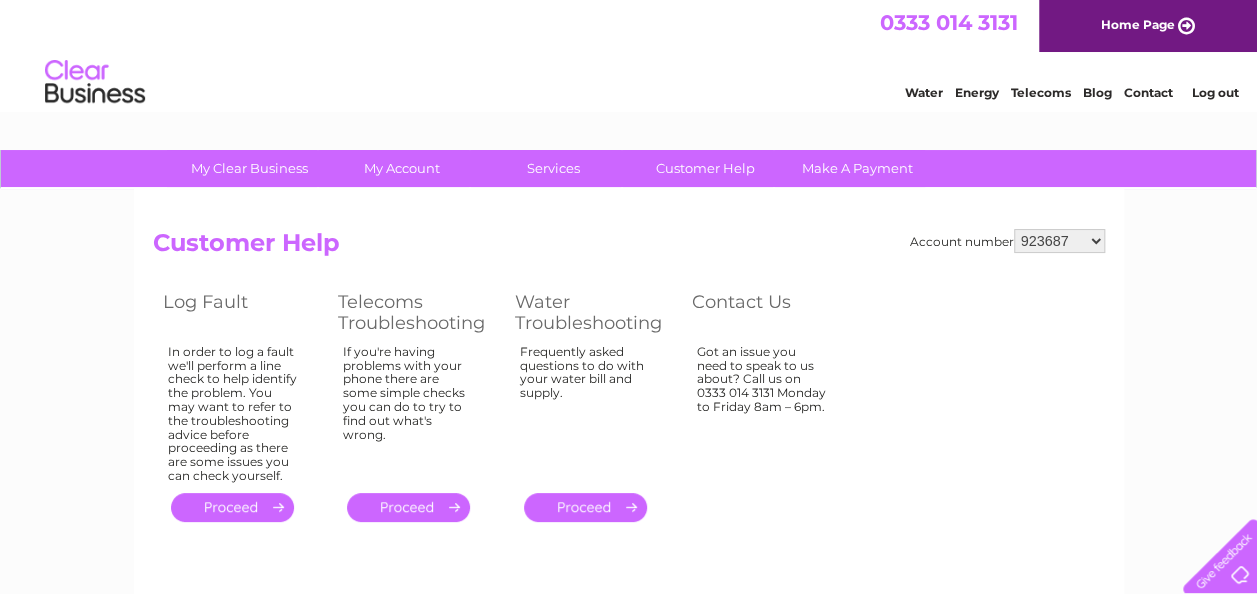 click on "." at bounding box center (232, 507) 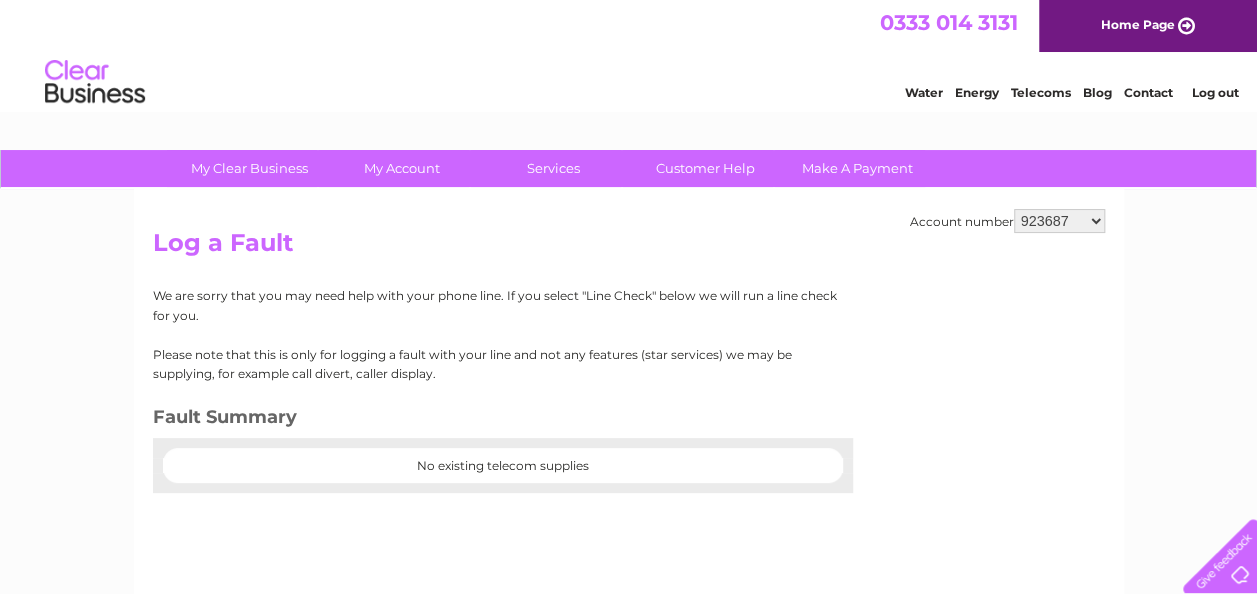 scroll, scrollTop: 0, scrollLeft: 0, axis: both 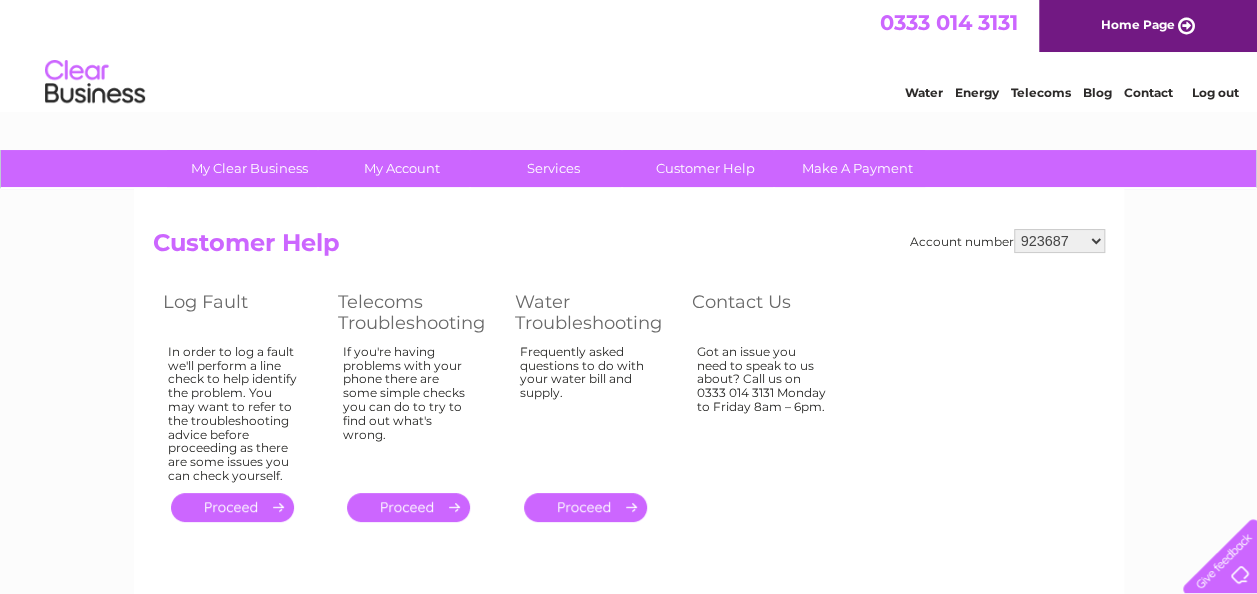click on "." at bounding box center (408, 507) 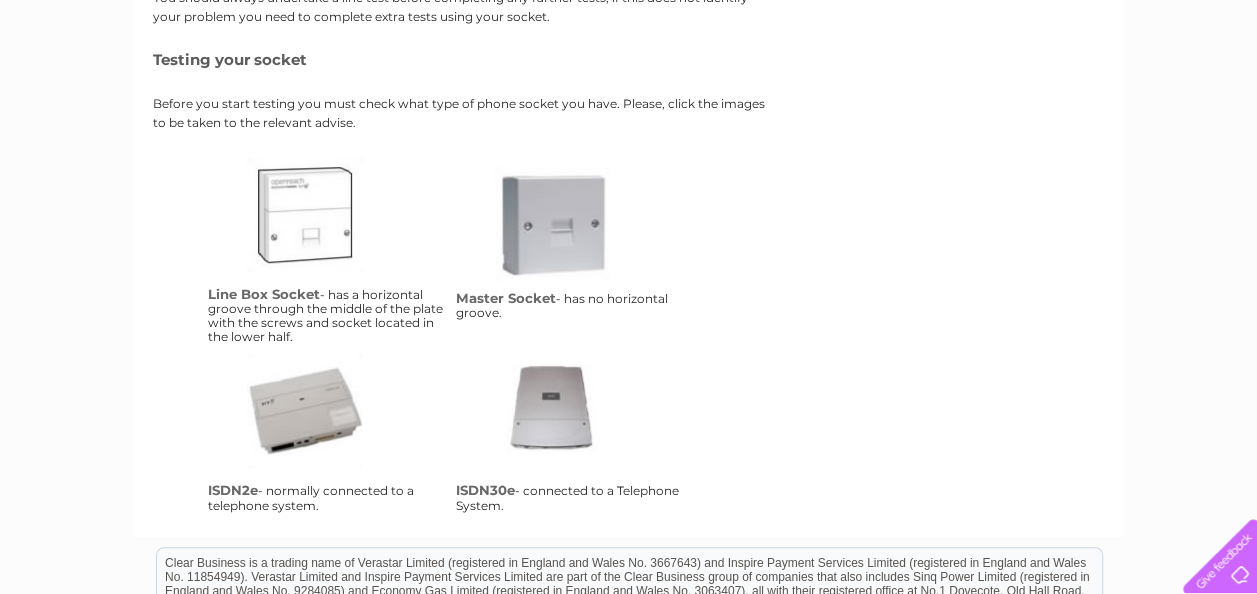 scroll, scrollTop: 466, scrollLeft: 0, axis: vertical 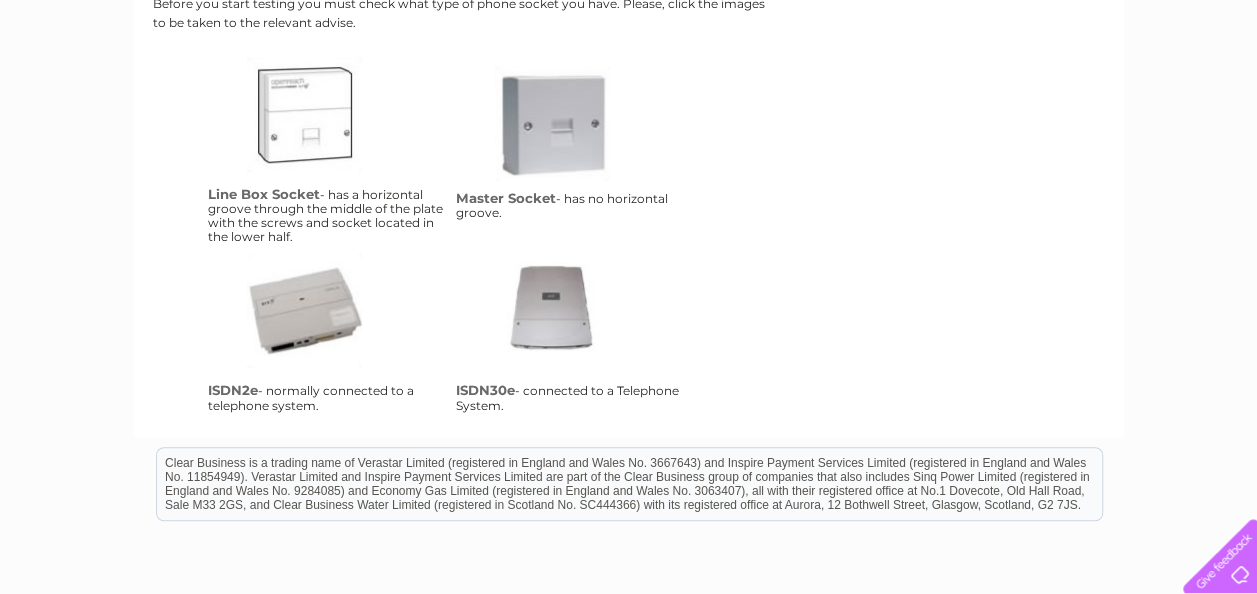 click on "lbs" at bounding box center (327, 137) 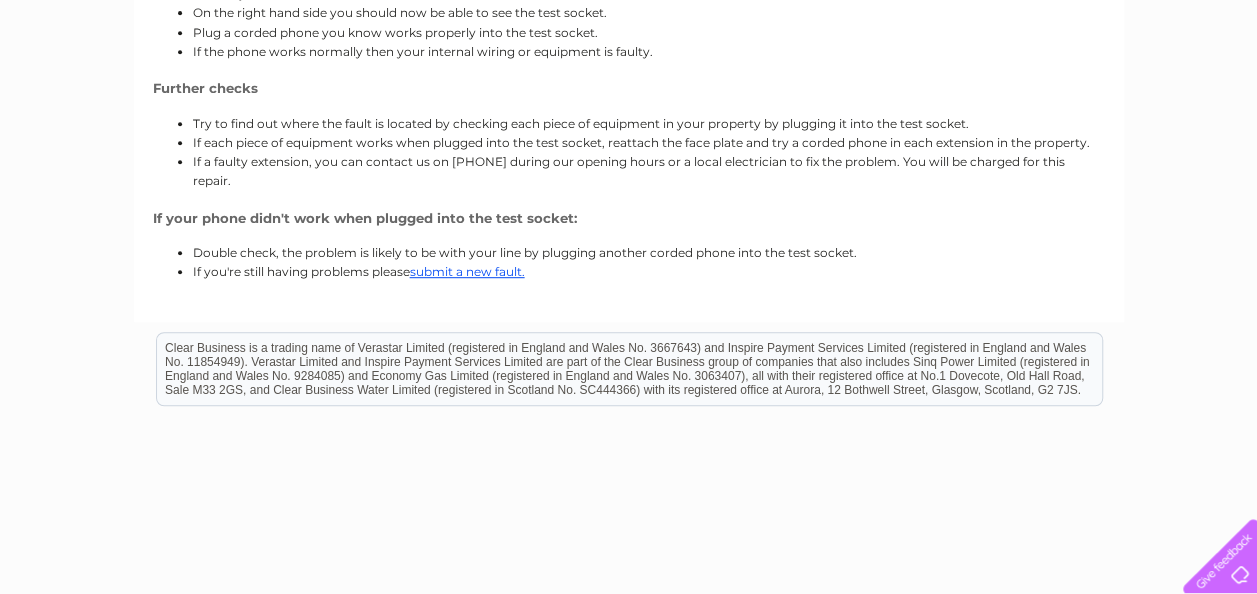scroll, scrollTop: 500, scrollLeft: 0, axis: vertical 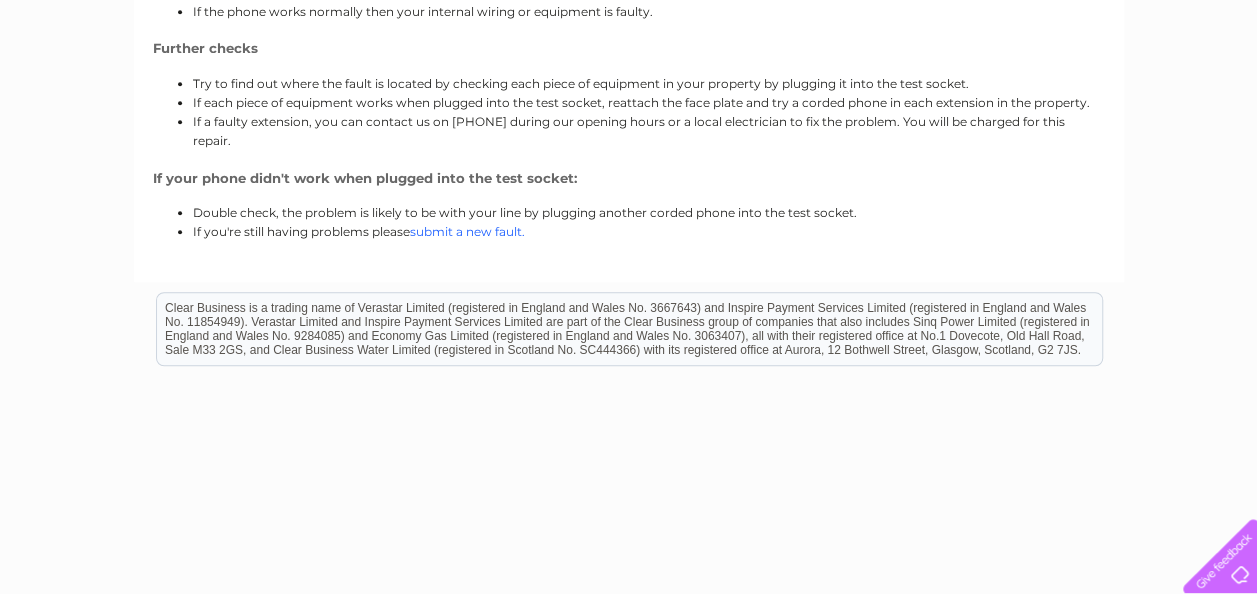 click on "submit a new fault." at bounding box center (467, 231) 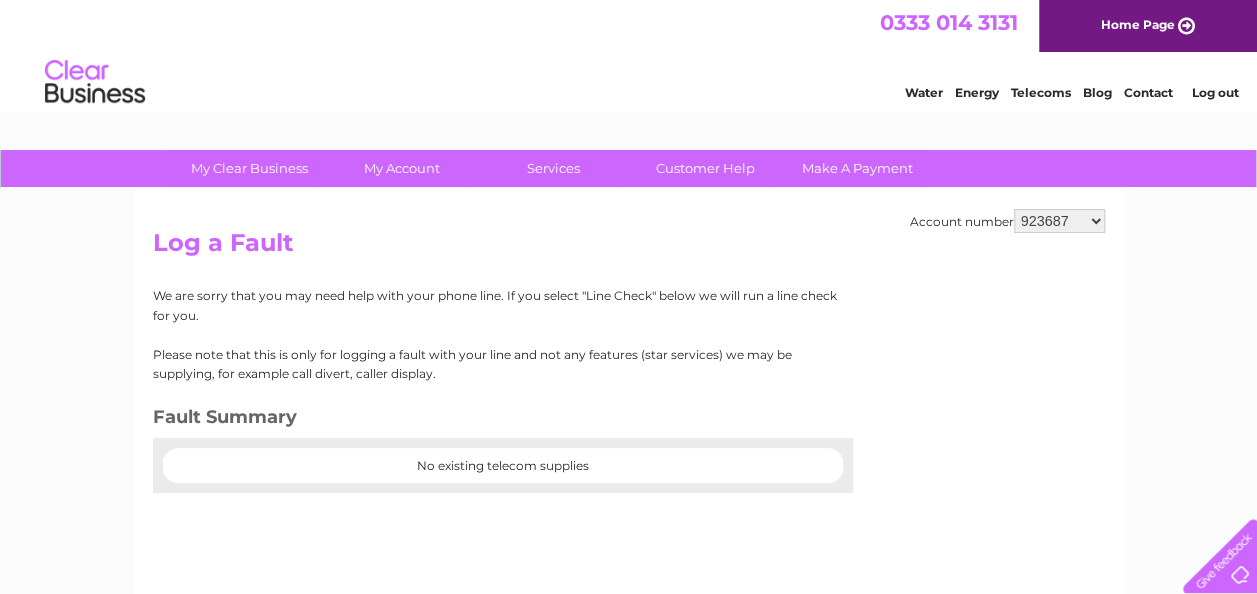 scroll, scrollTop: 0, scrollLeft: 0, axis: both 